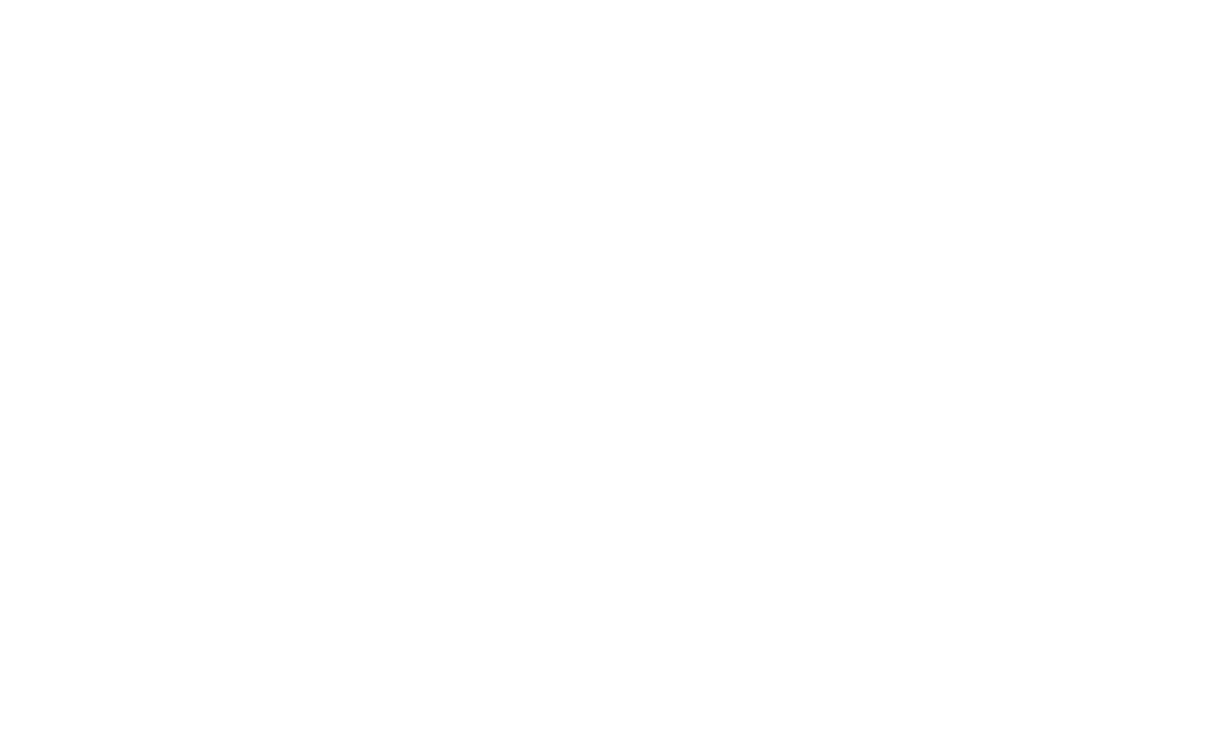 scroll, scrollTop: 0, scrollLeft: 0, axis: both 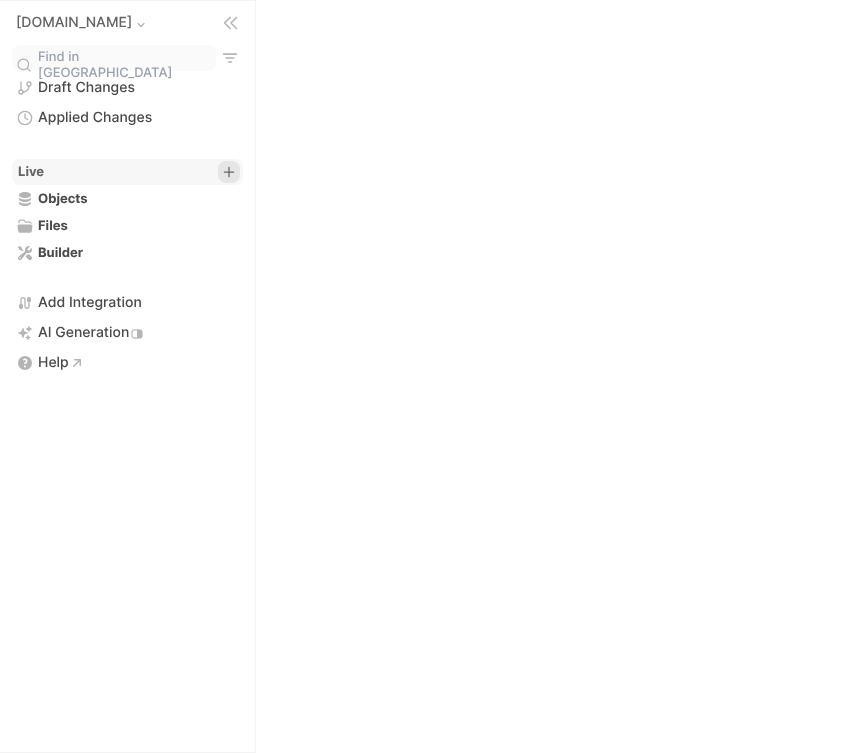 click 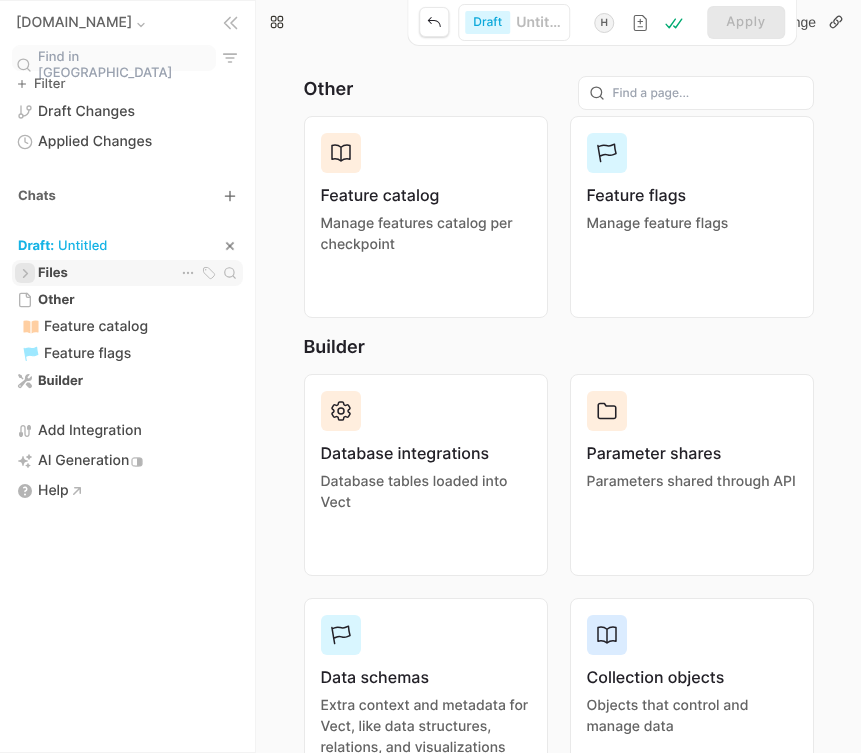 click 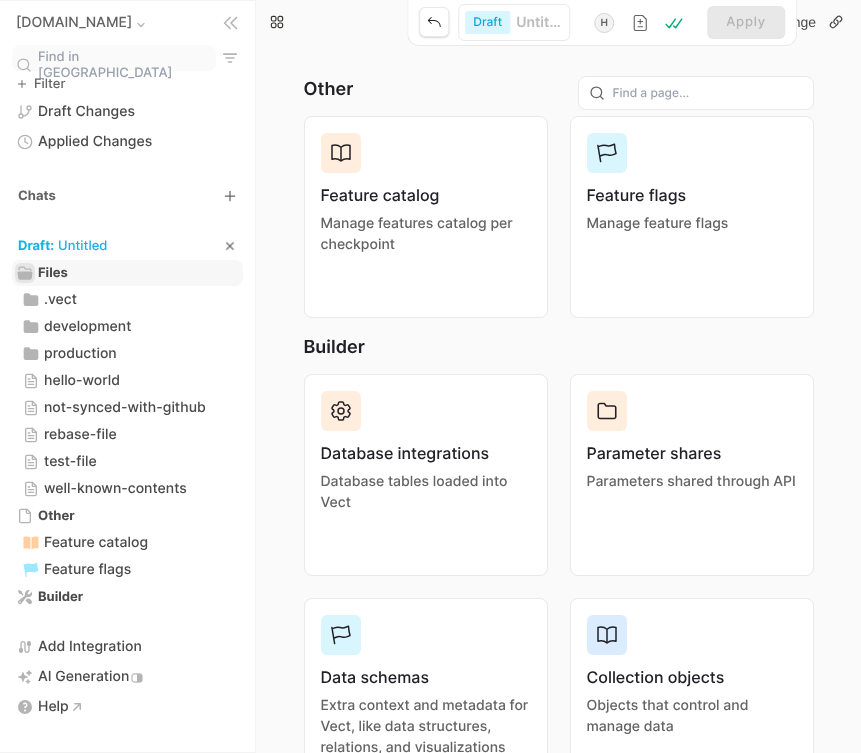click on ".vect .vect development development production production hello-world hello-world not-synced-with-github not-synced-with-github rebase-file rebase-file test-file test-file well-known-contents well-known-contents" at bounding box center (127, 394) 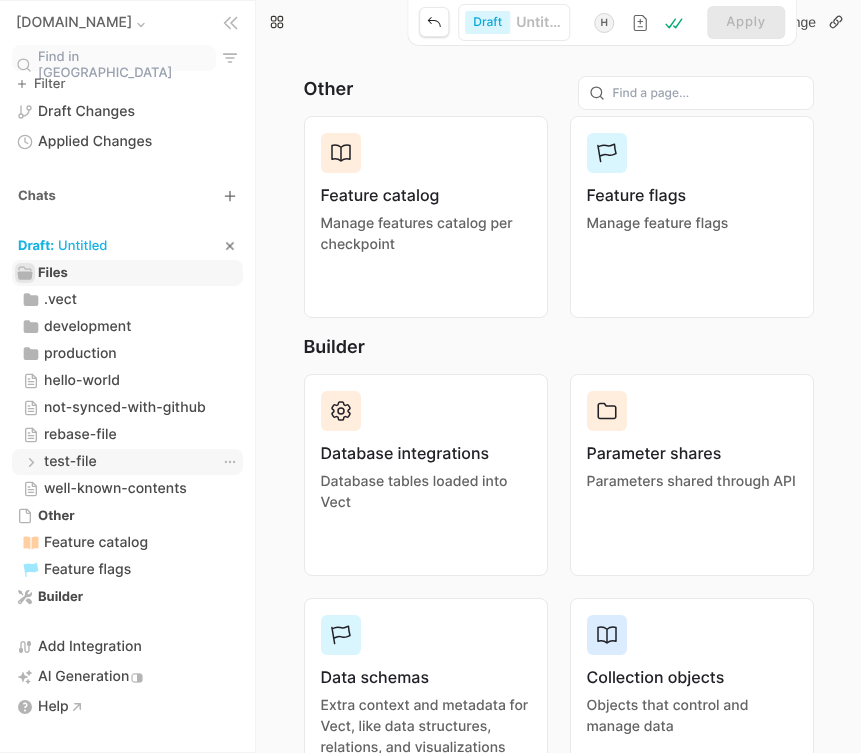 click on "test-file" at bounding box center (70, 462) 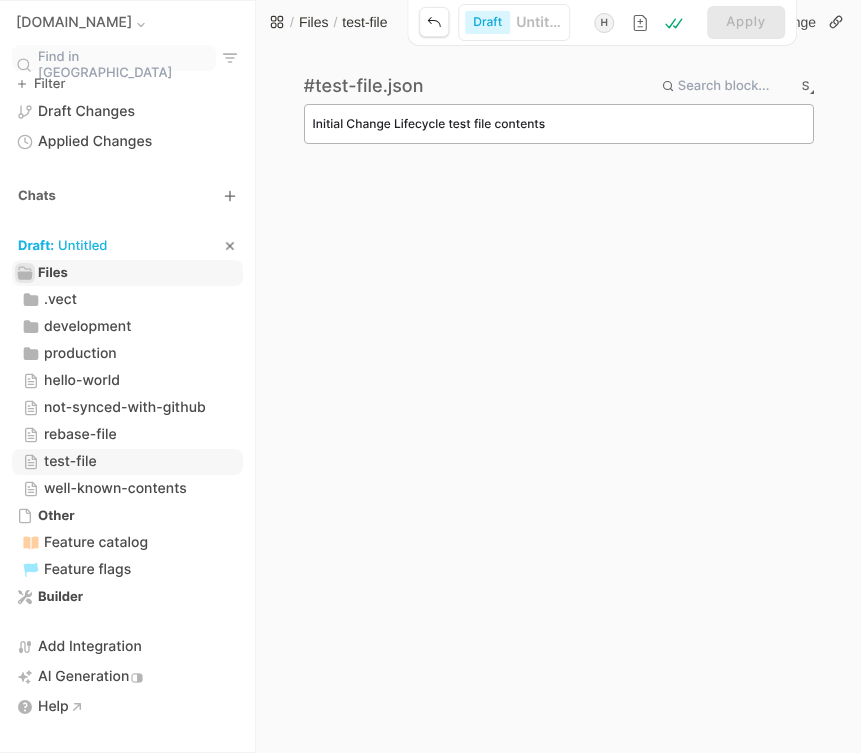 click on "Initial Change Lifecycle test file contents" at bounding box center (559, 124) 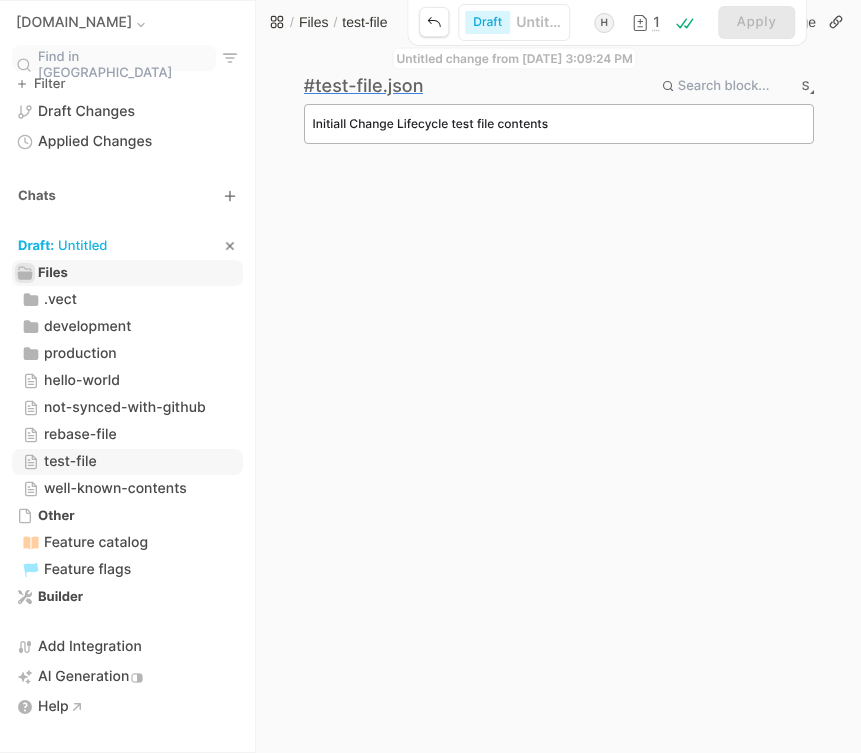 type on "Initiall Change Lifecycle test file contents" 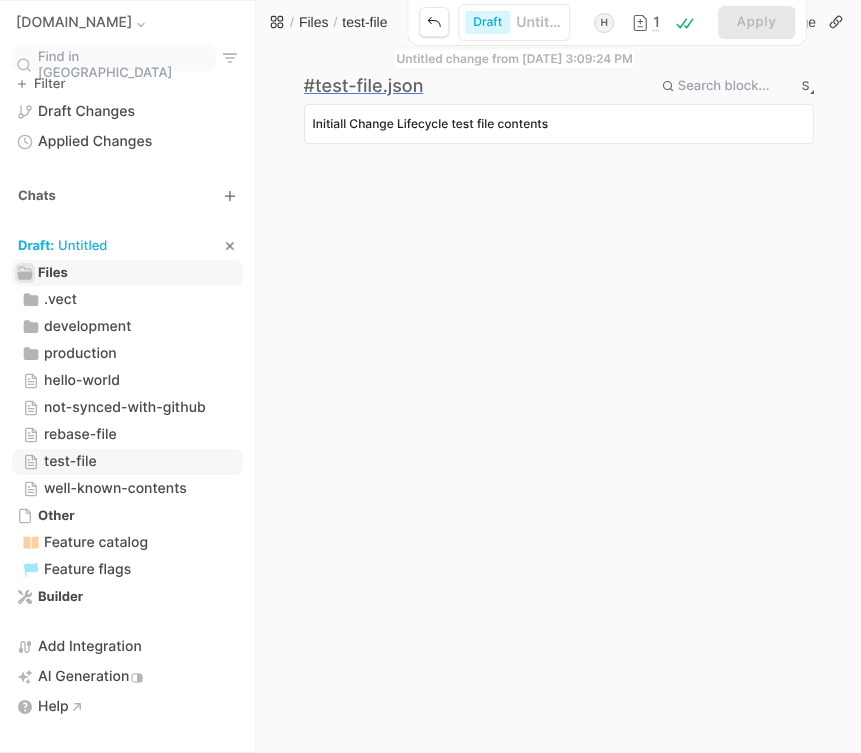 click on "Untitled change from [DATE] 3:09:24 PM" at bounding box center [539, 23] 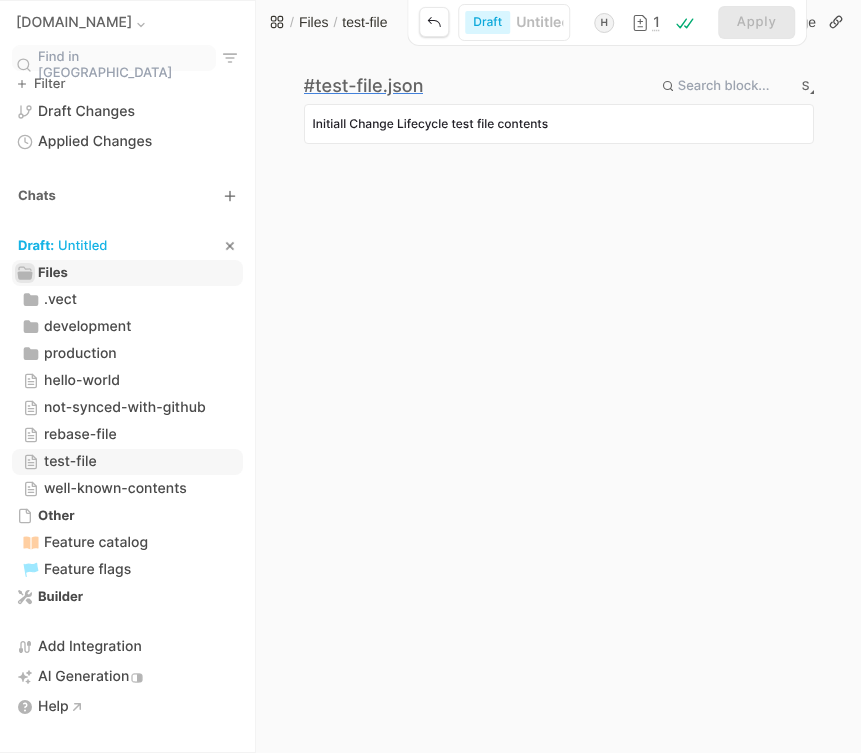type on "I" 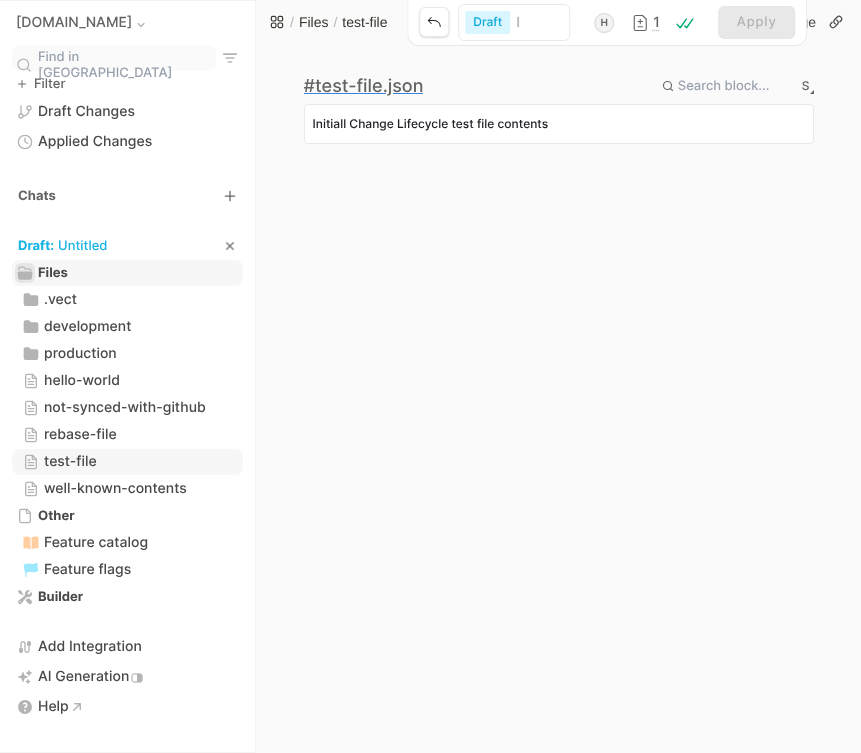 type on "In" 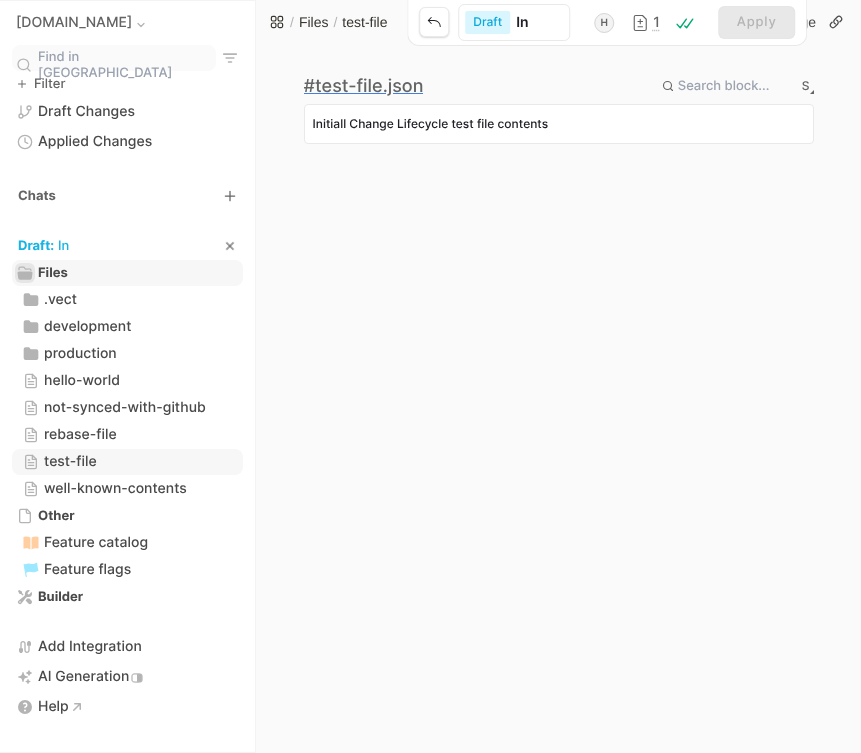 type on "Ini" 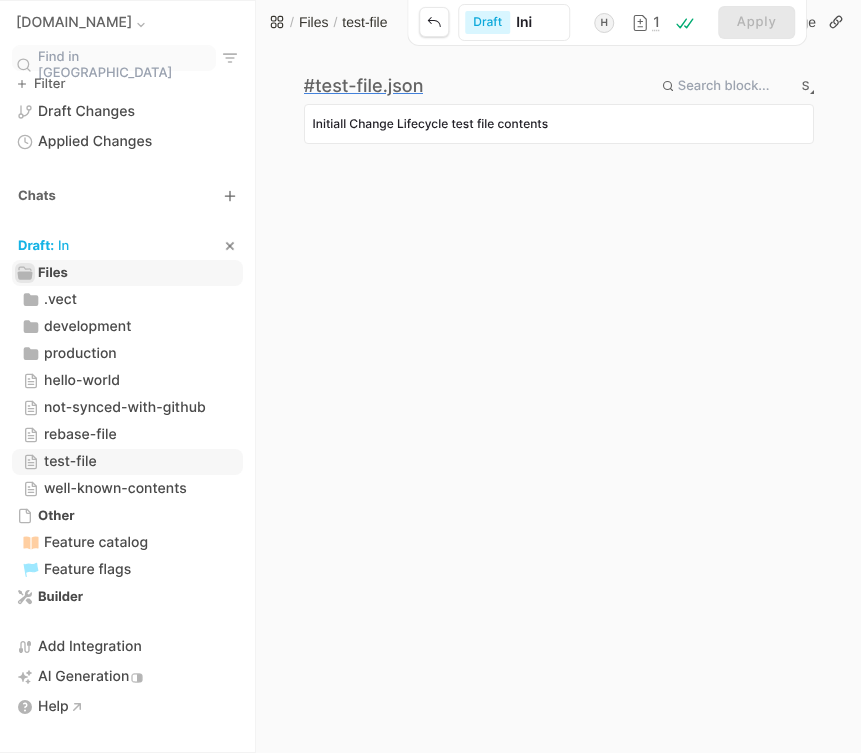 type on "Init" 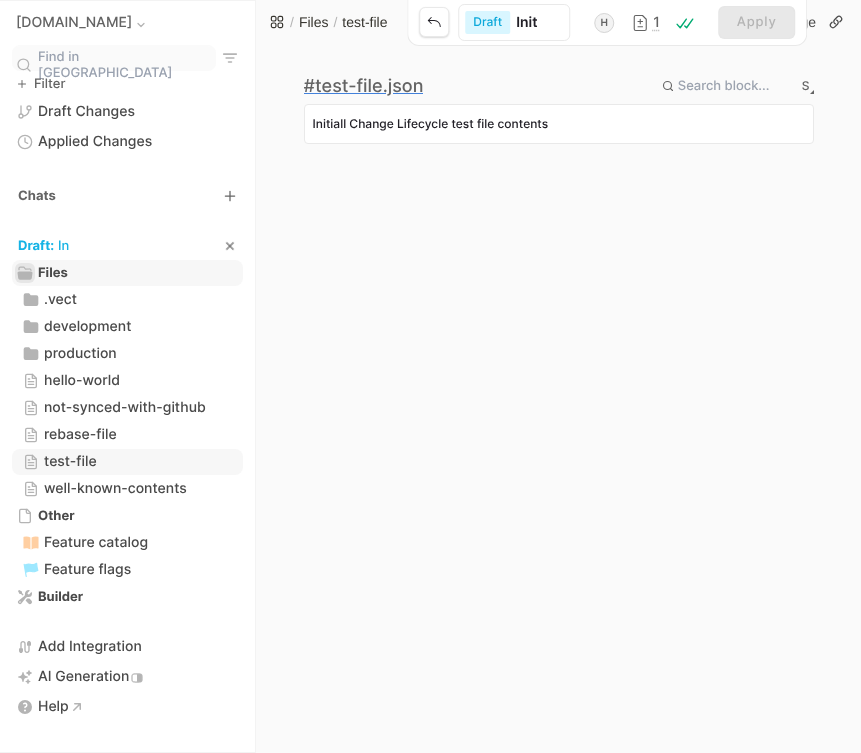 type on "Initi" 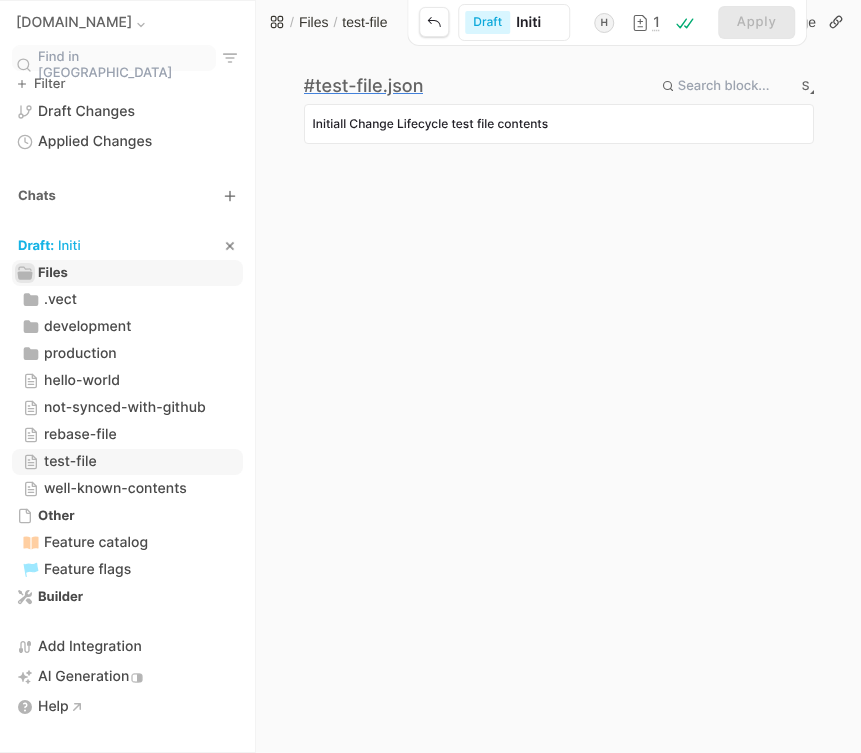 type on "Initia" 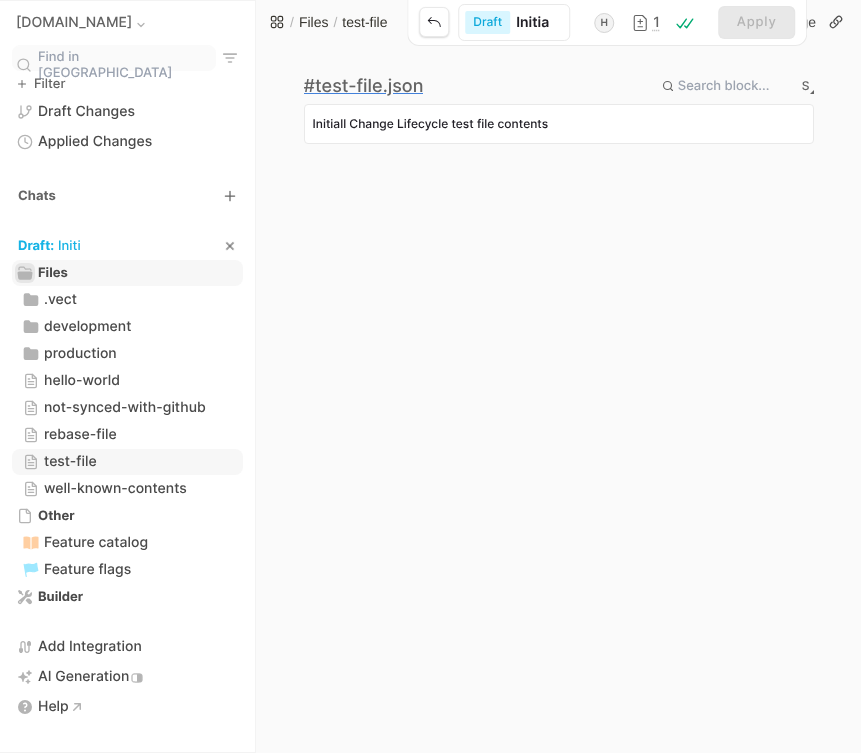 type on "Initial" 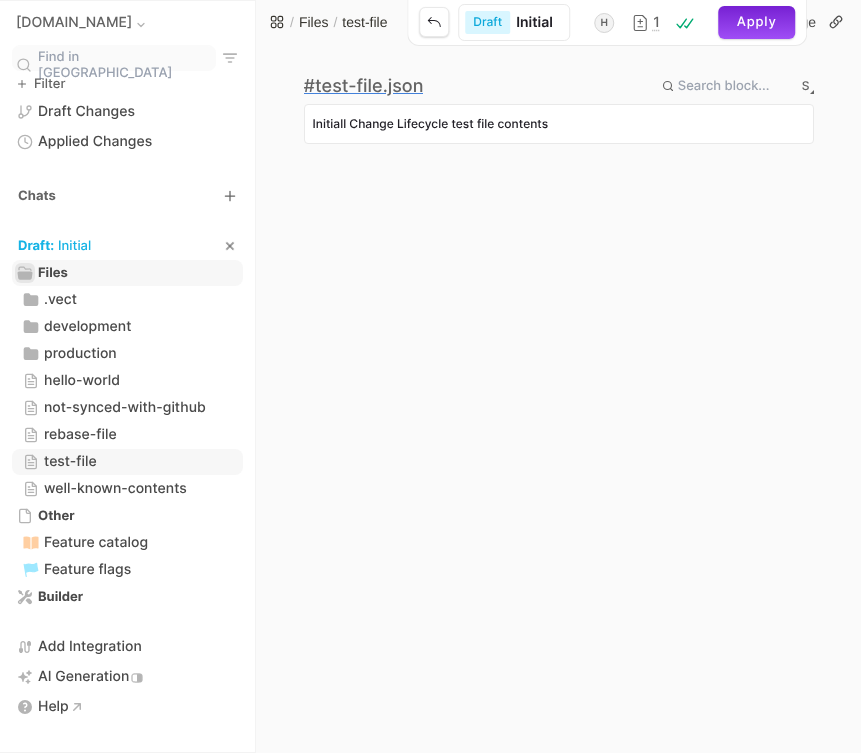 type on "Initial" 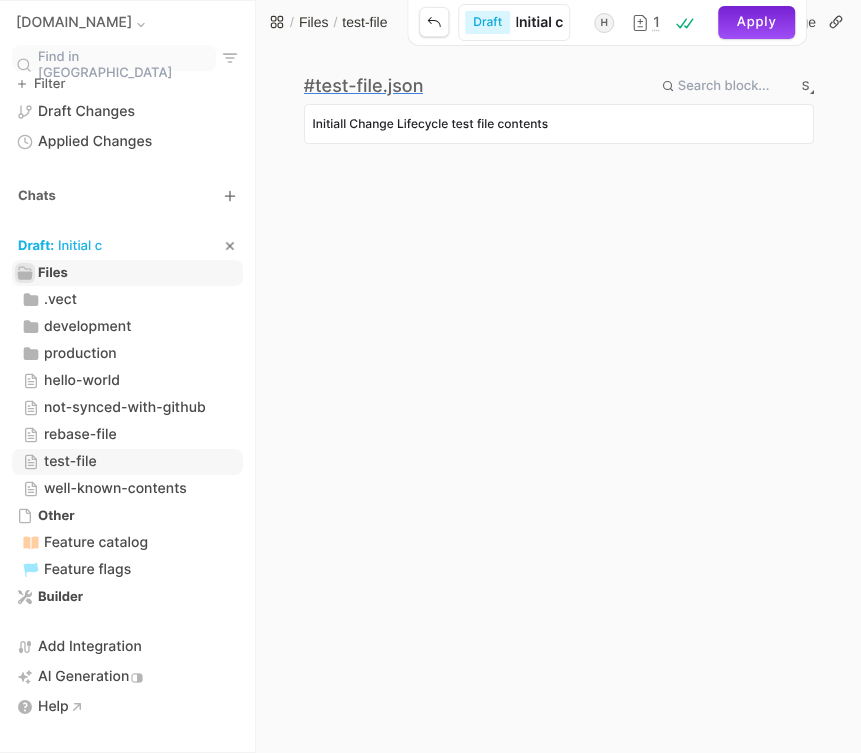 type on "Initial ch" 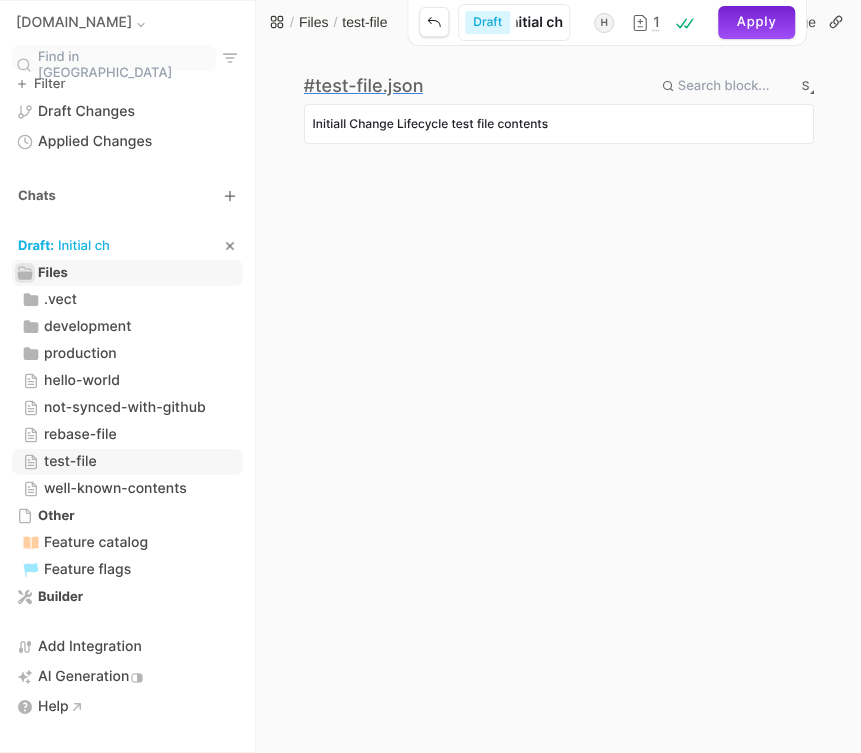 type on "Initial c" 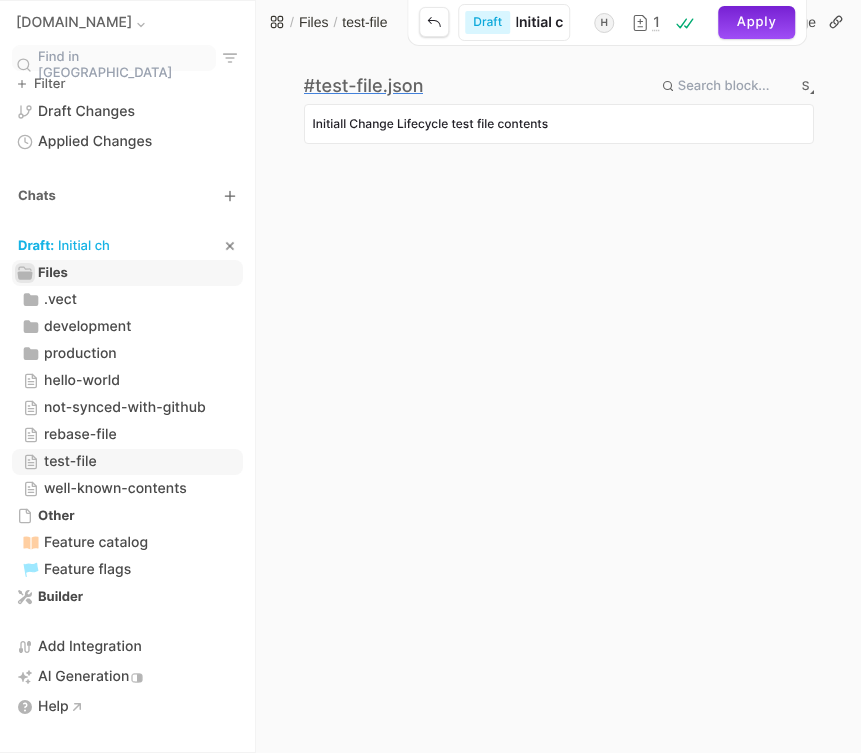 type on "Initial" 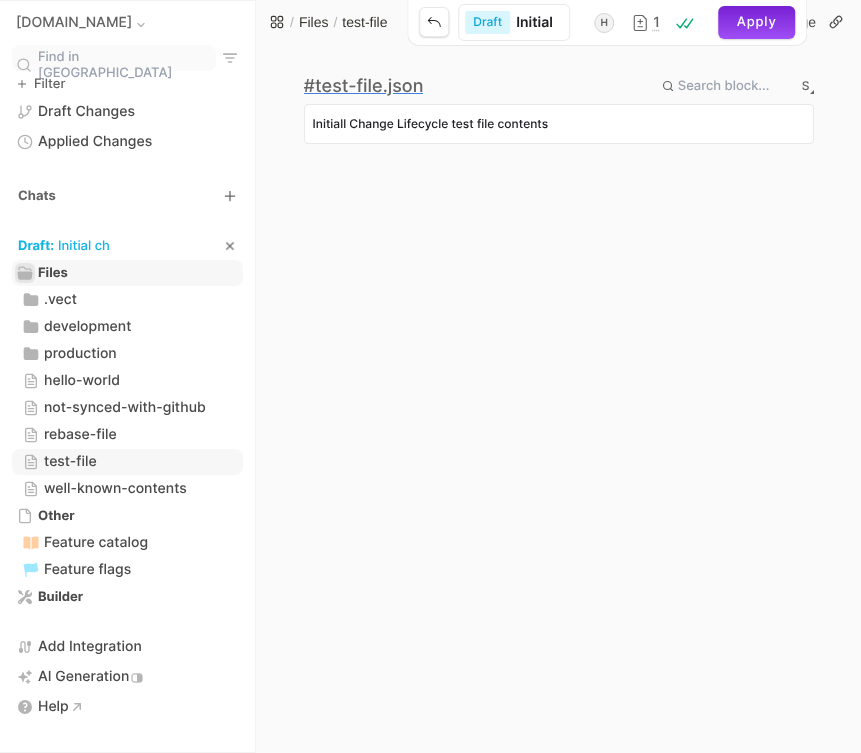 type on "Initial C" 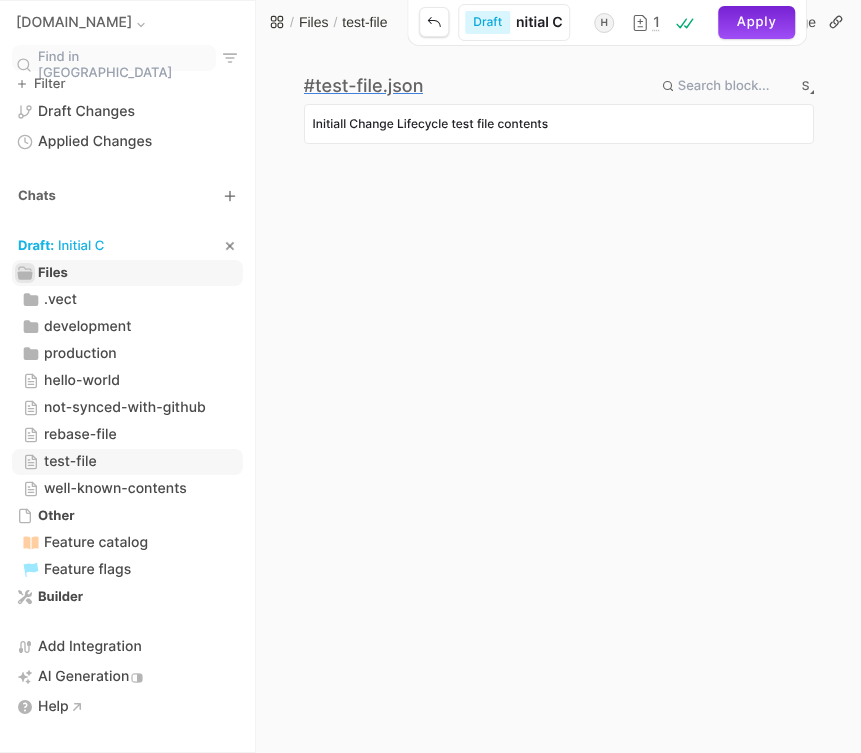 type on "Initial Ch" 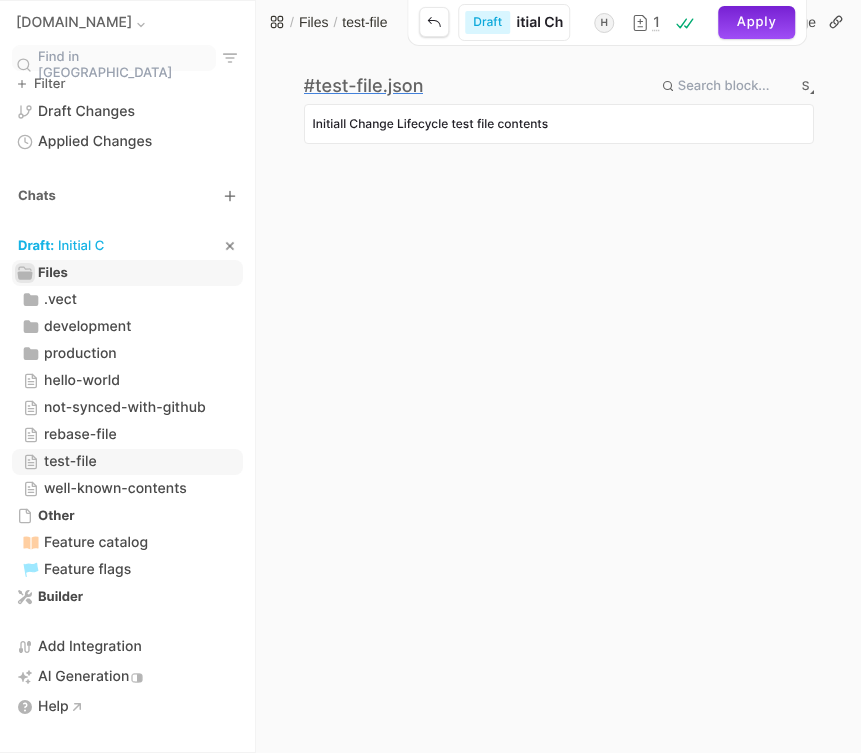 type on "Initial Cha" 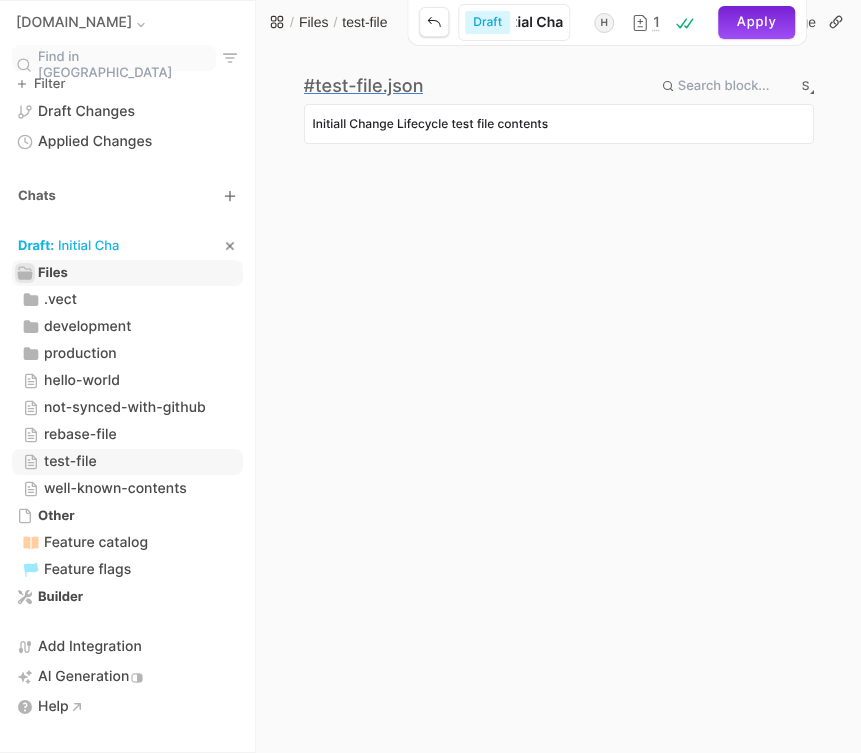 type on "Initial [PERSON_NAME]" 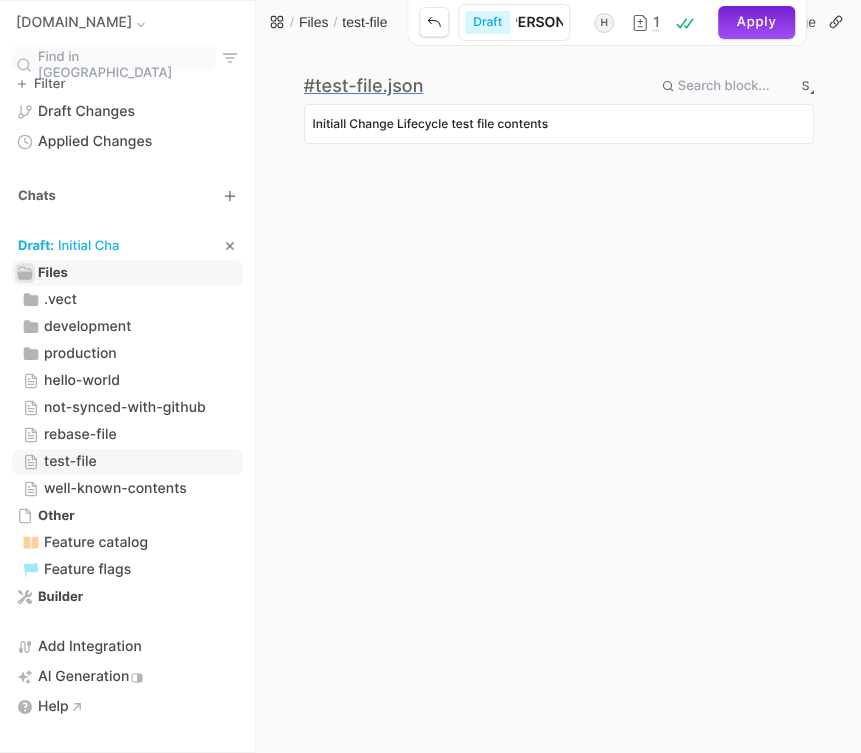 type on "Initial [PERSON_NAME]" 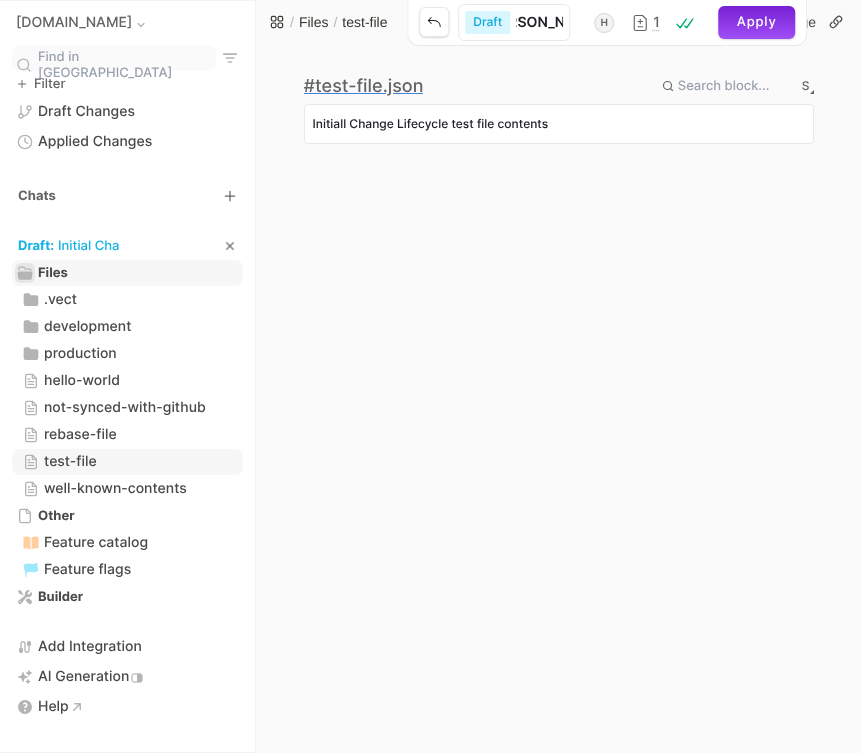 type on "Initial Change" 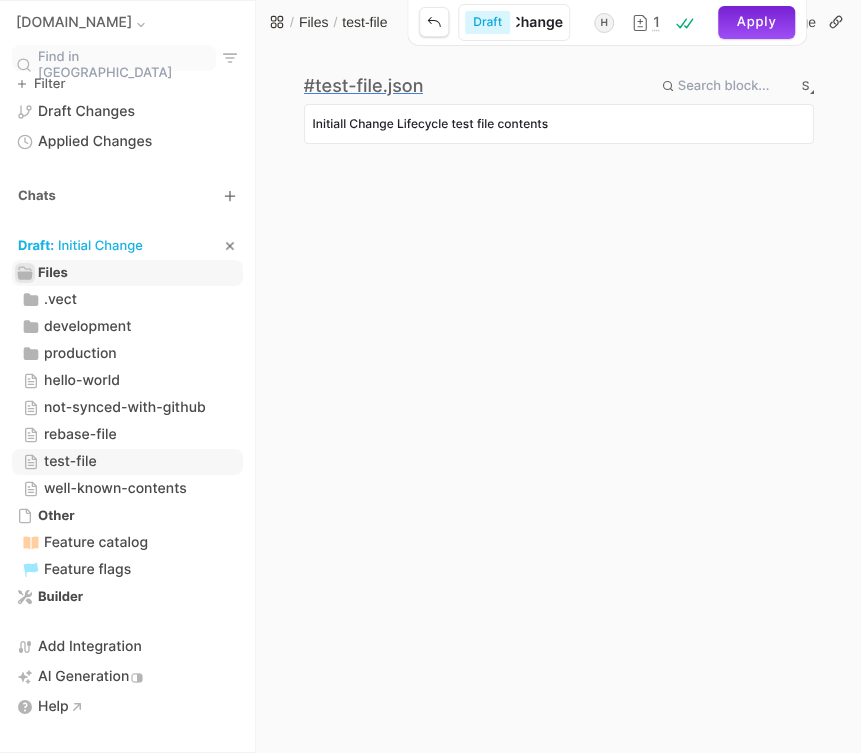 scroll, scrollTop: 0, scrollLeft: 79, axis: horizontal 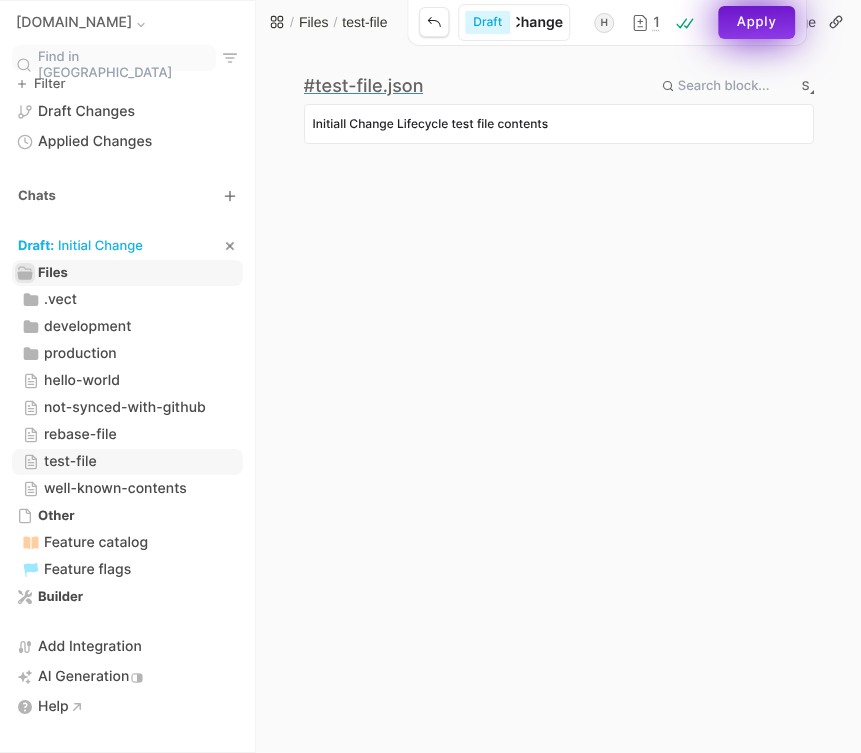 type on "Initial Change" 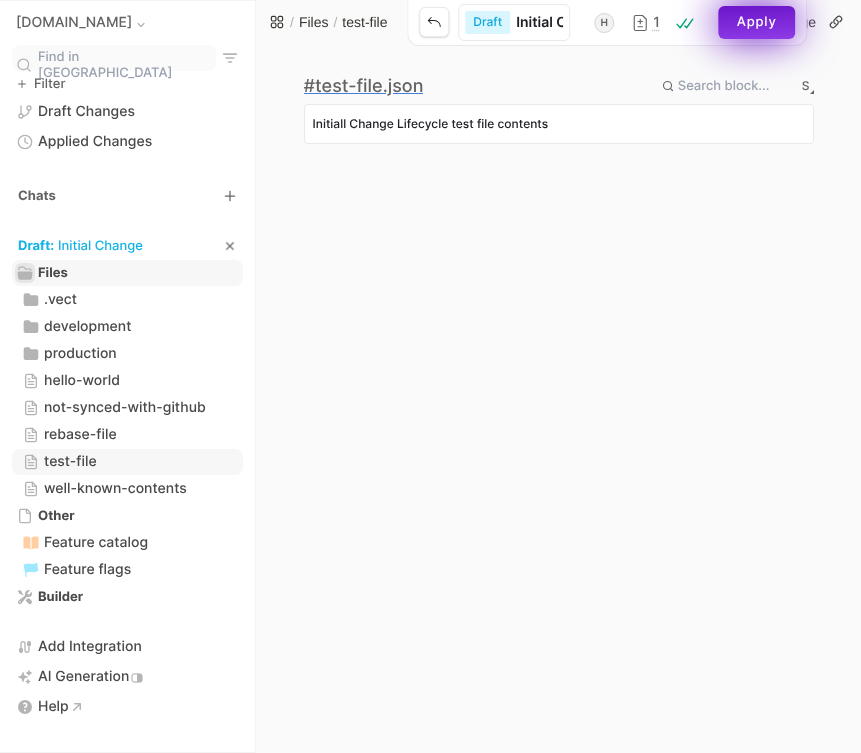 click on "Apply" at bounding box center [757, 22] 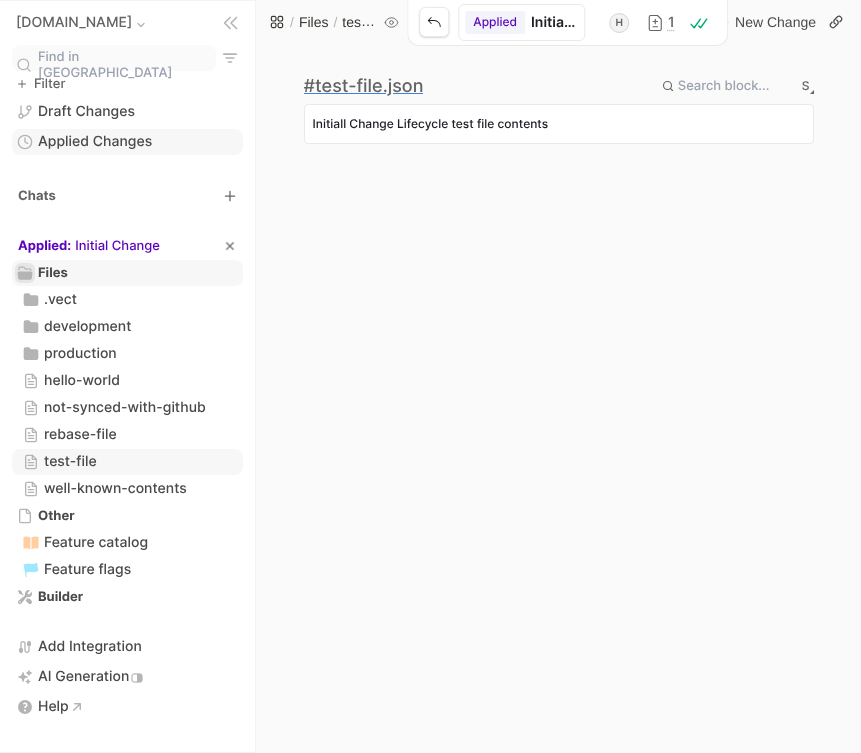 click on "Applied Changes" at bounding box center [95, 142] 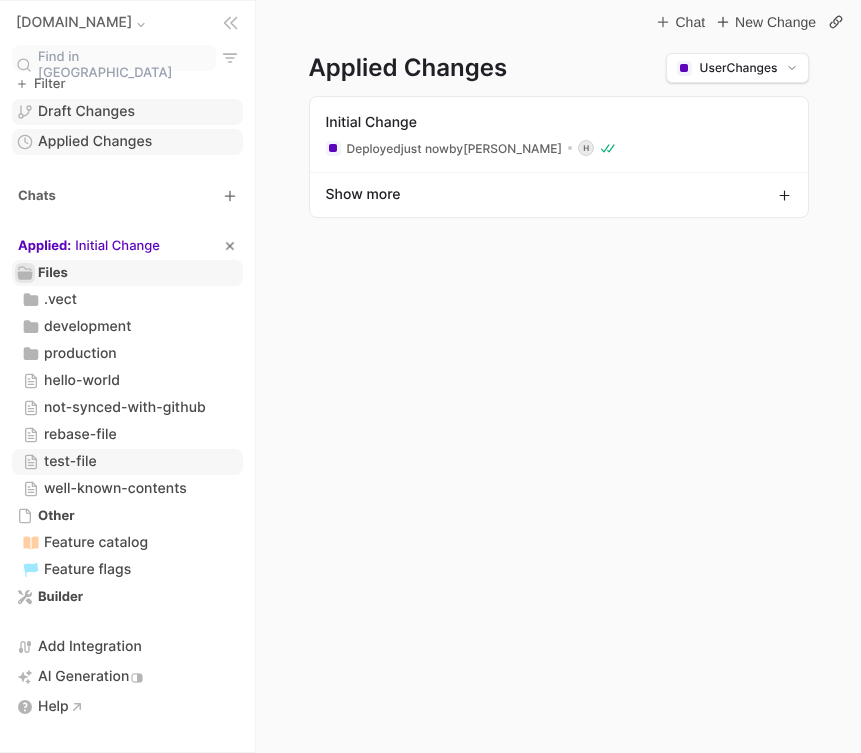 click on "Draft Changes" at bounding box center [127, 112] 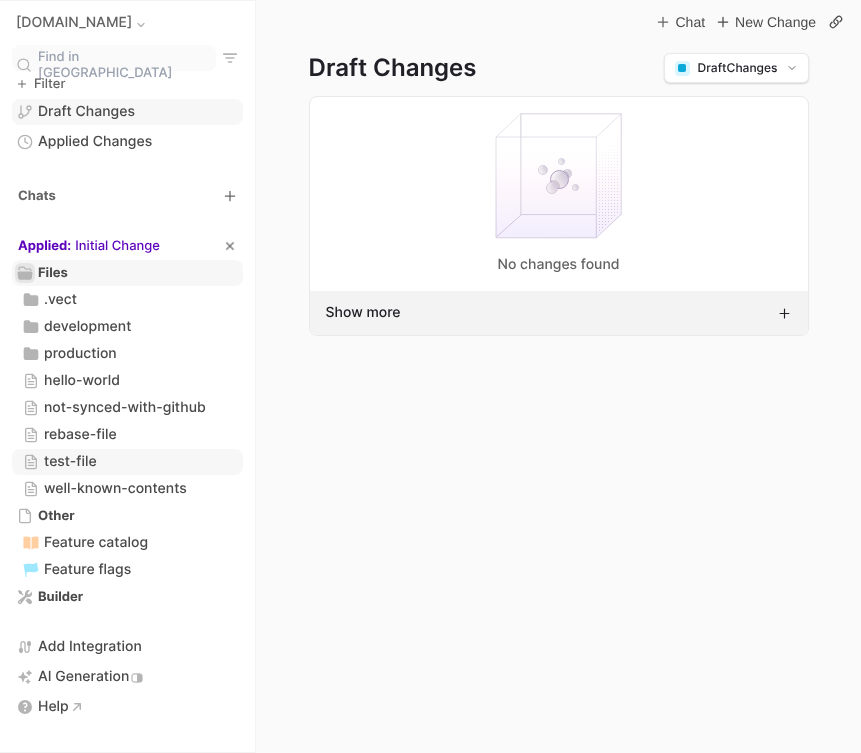 click on "Show more" at bounding box center (559, 313) 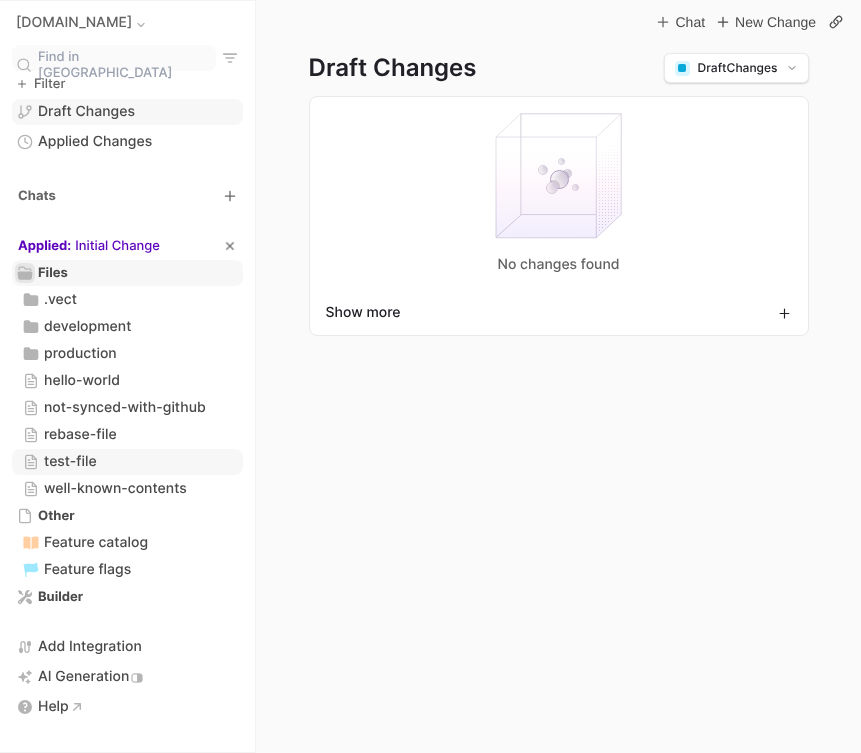 click on "draft  Changes" at bounding box center (738, 68) 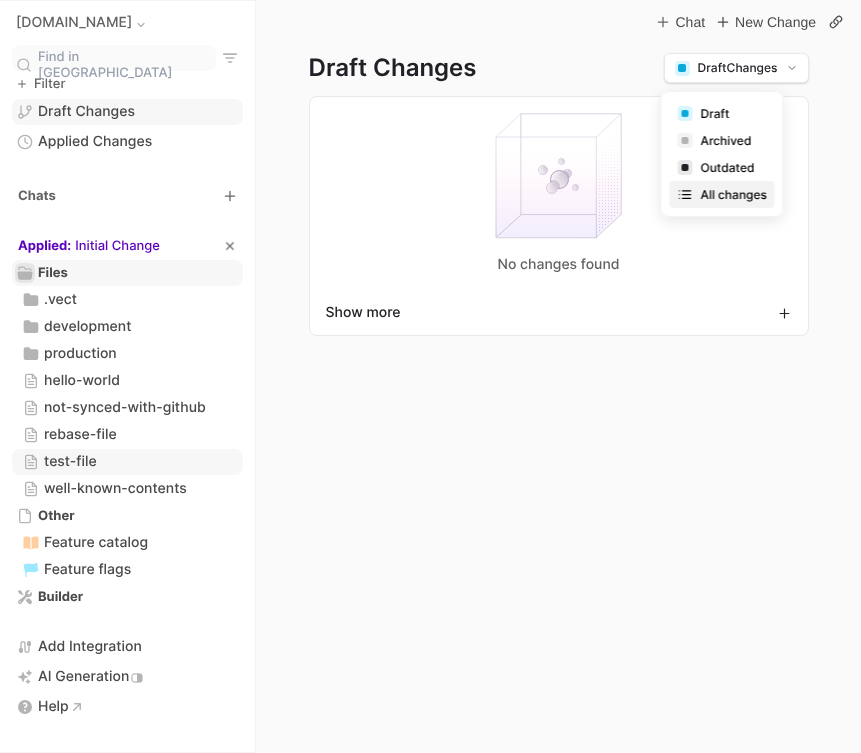 click on "all changes" at bounding box center (734, 194) 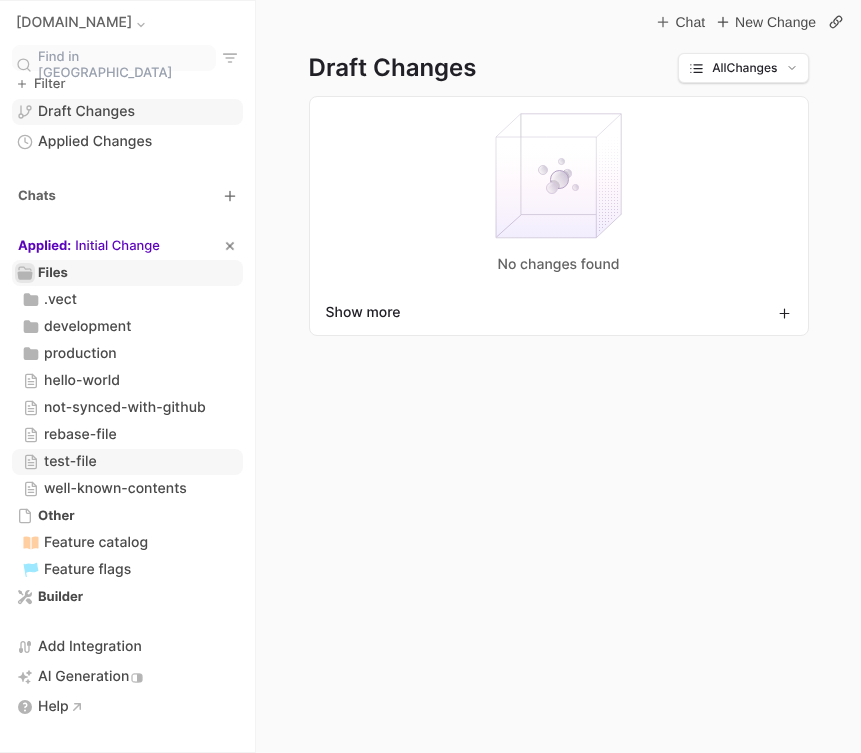 click on "all  Changes" at bounding box center (743, 68) 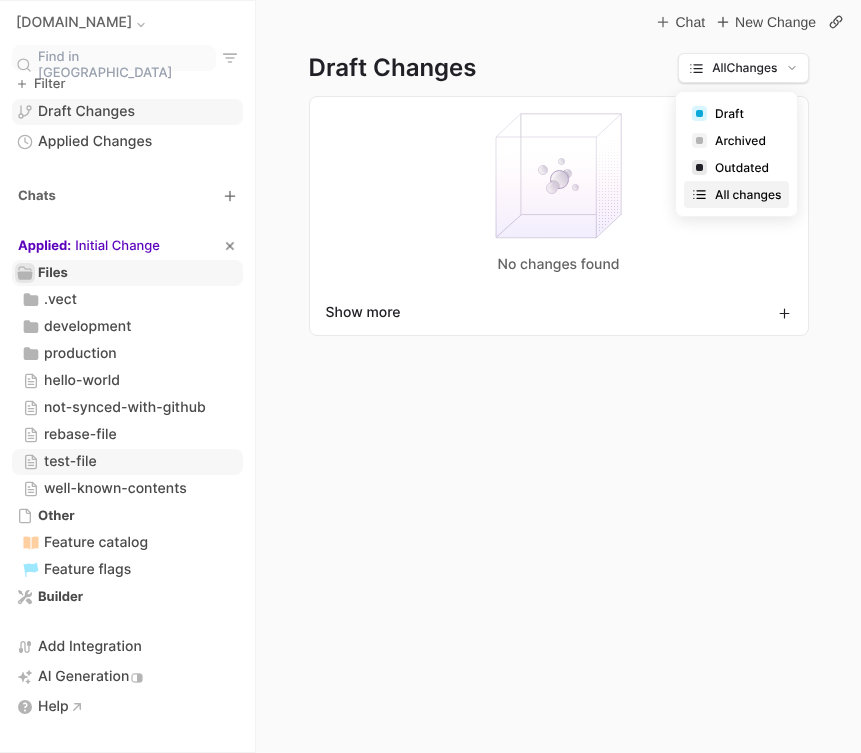 click on "Draft Changes" at bounding box center [494, 68] 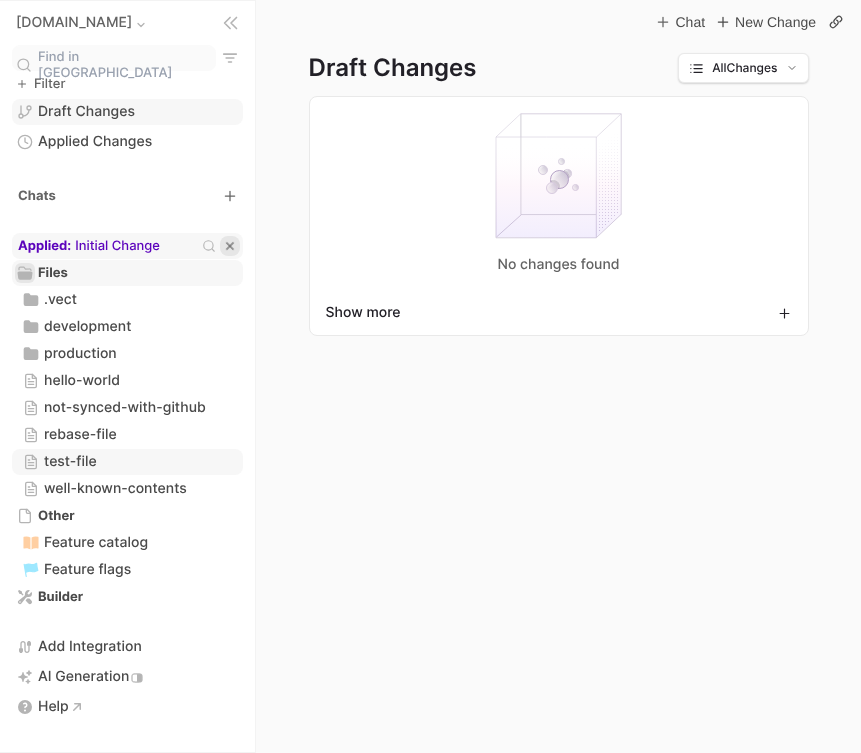 click 